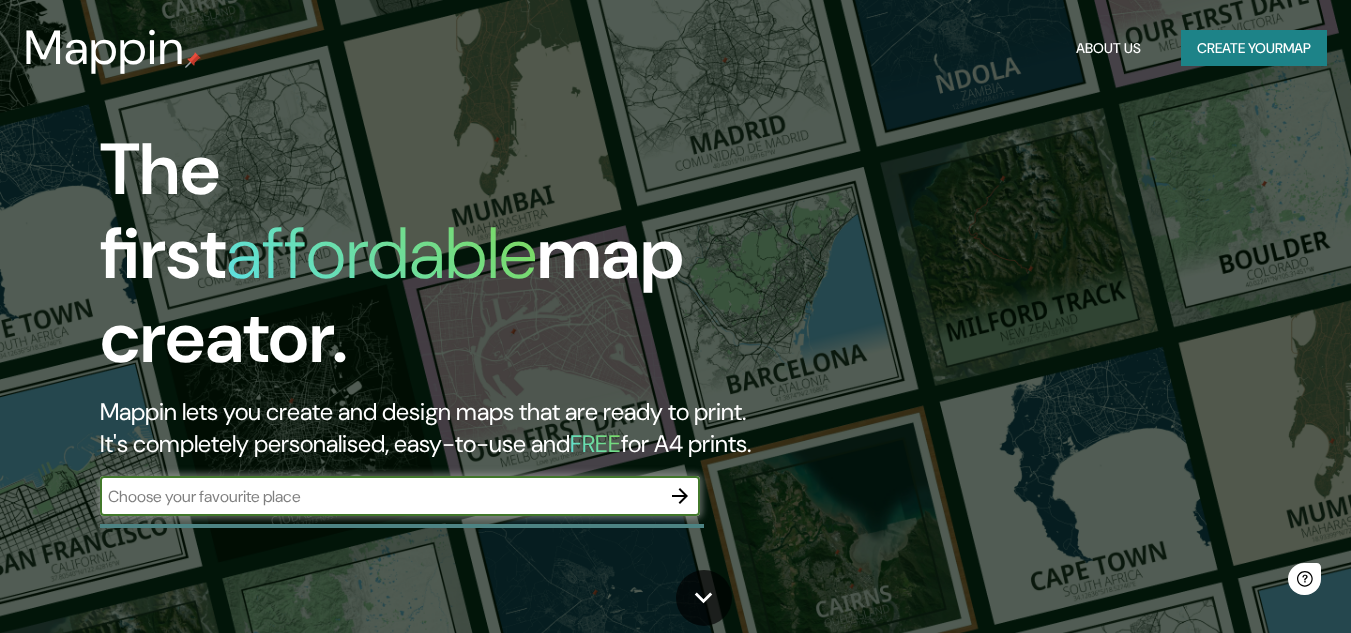 scroll, scrollTop: 0, scrollLeft: 0, axis: both 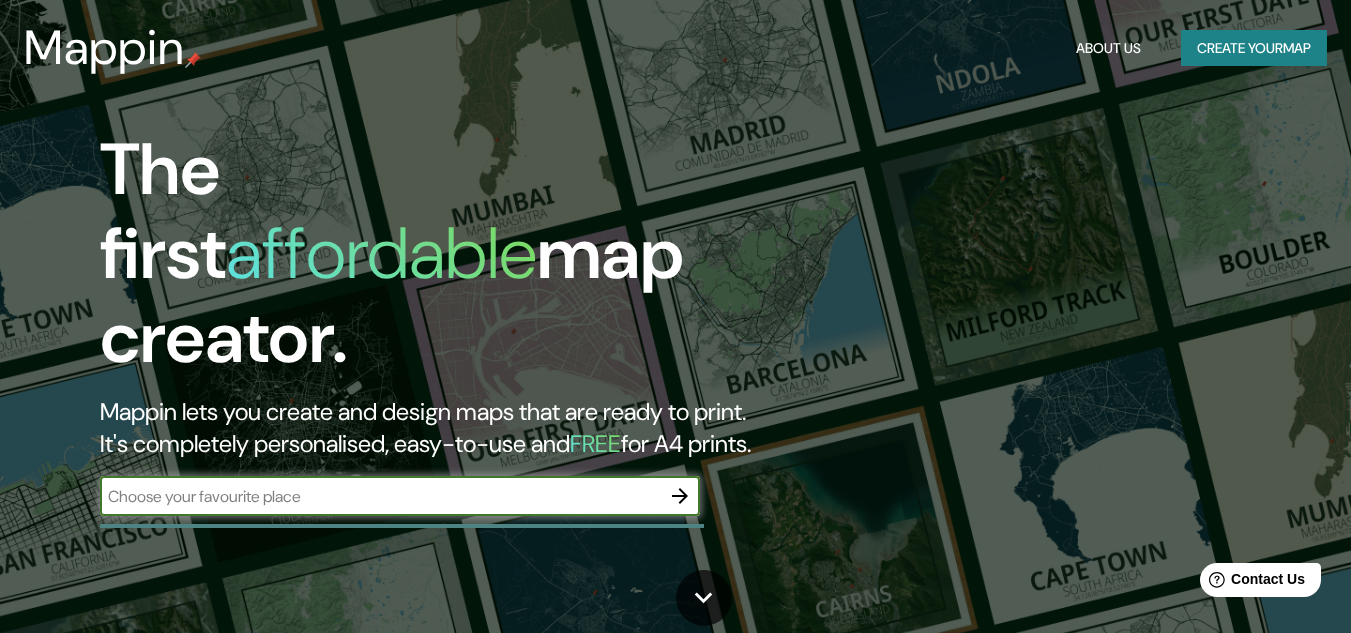 click at bounding box center (680, 496) 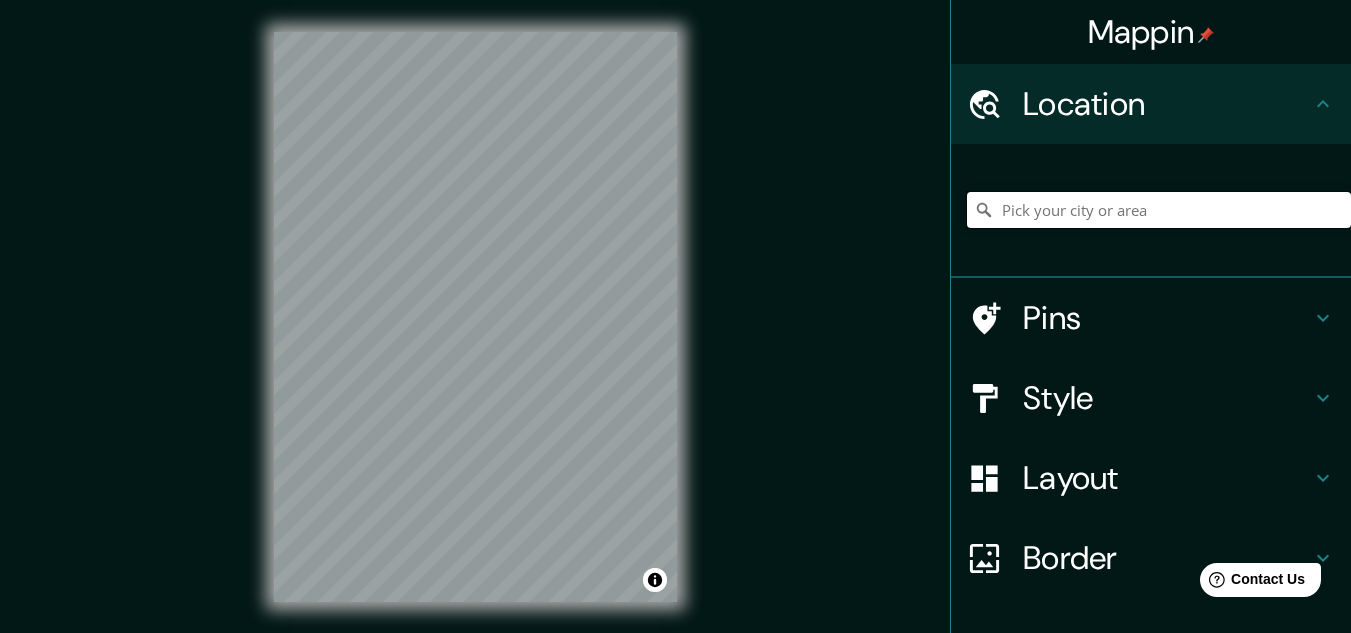 click at bounding box center [1159, 210] 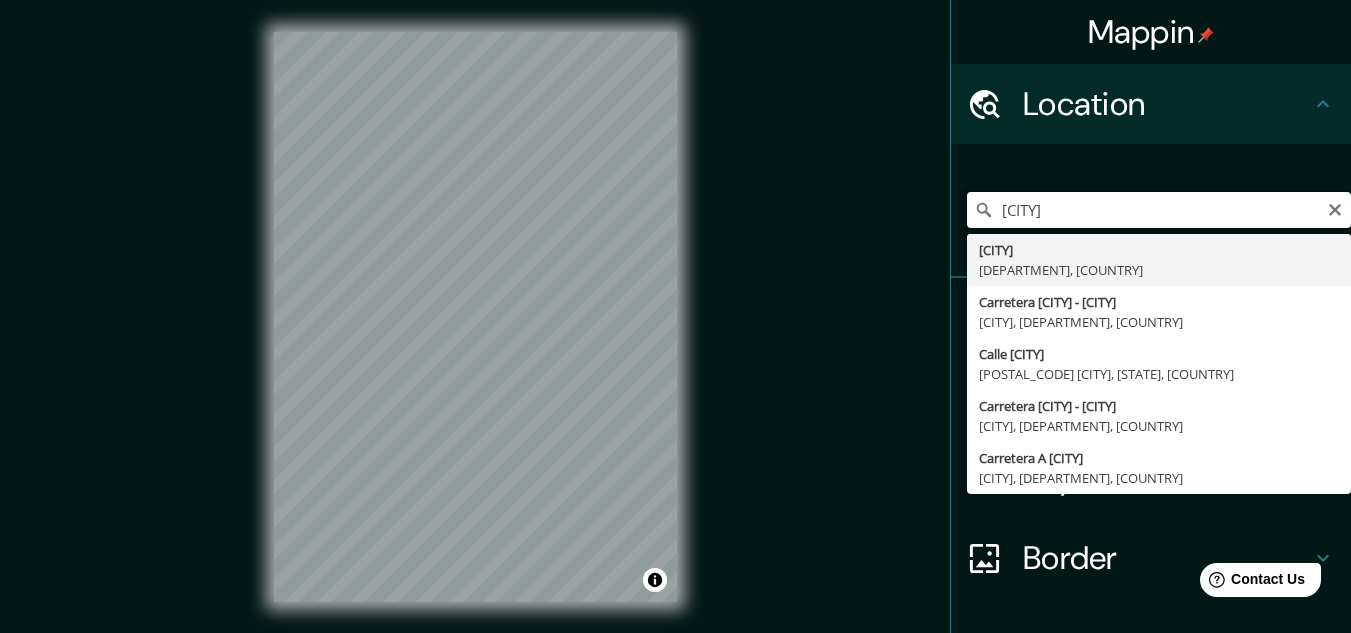 type on "[CITY] [CITY]" 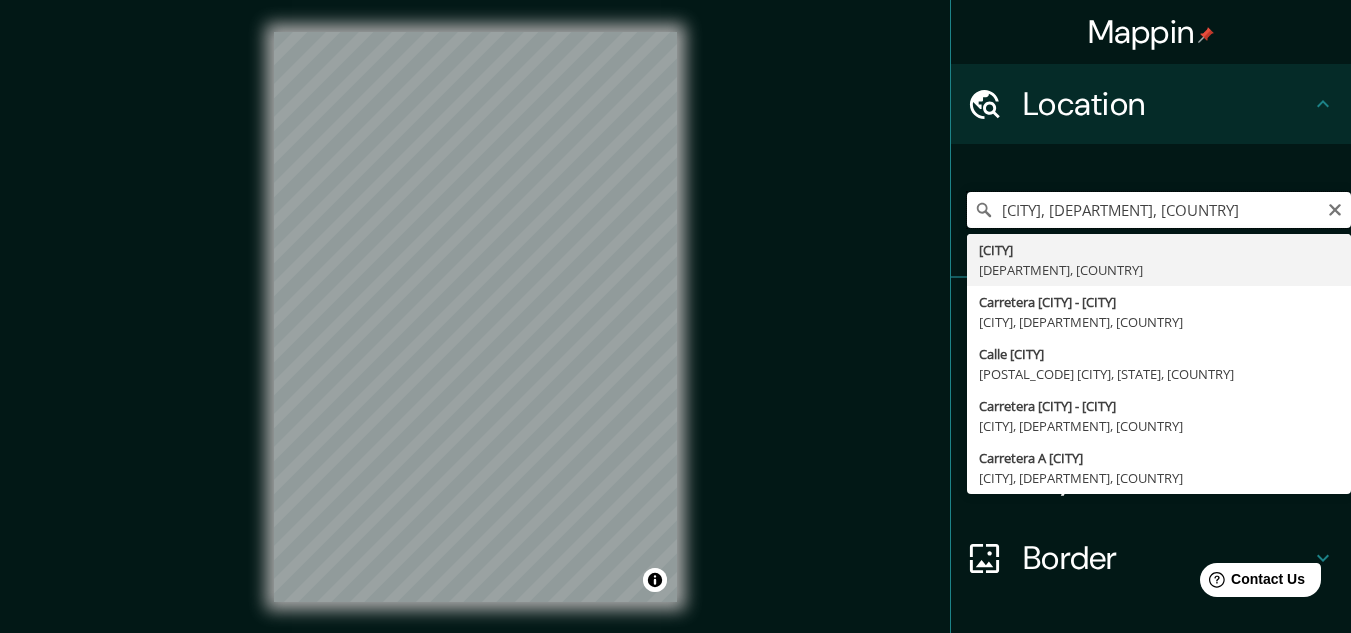 scroll, scrollTop: 0, scrollLeft: 0, axis: both 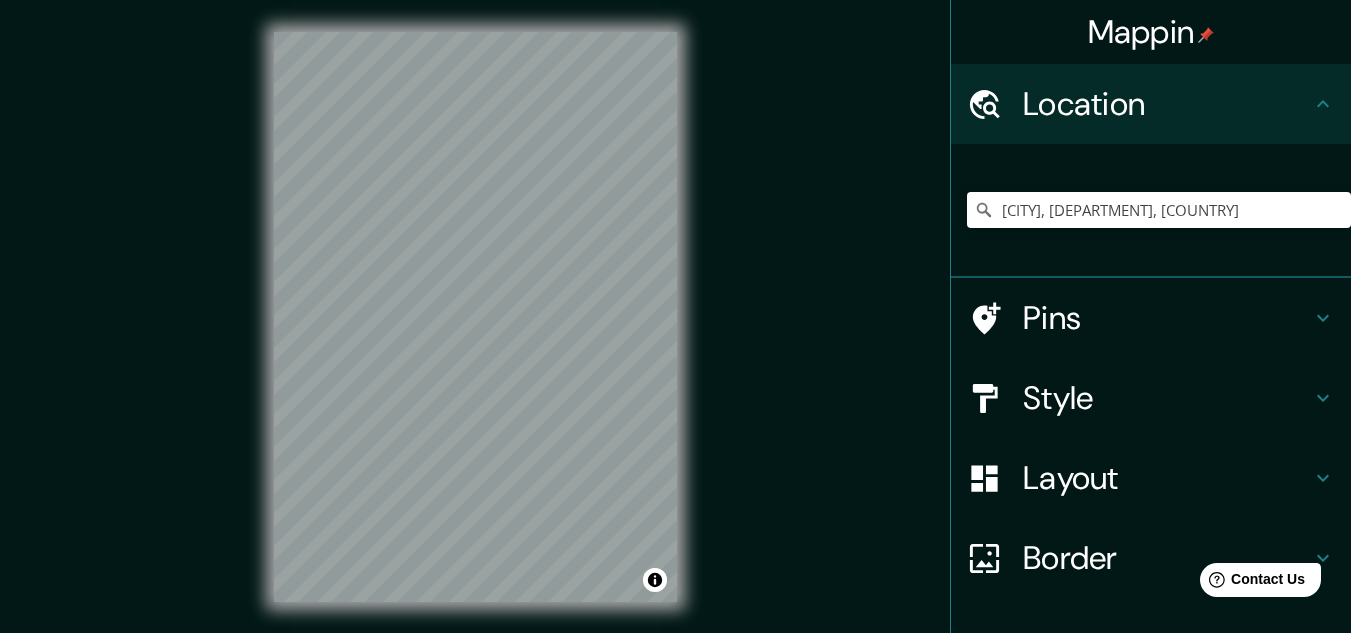 click on "Layout" at bounding box center [1167, 104] 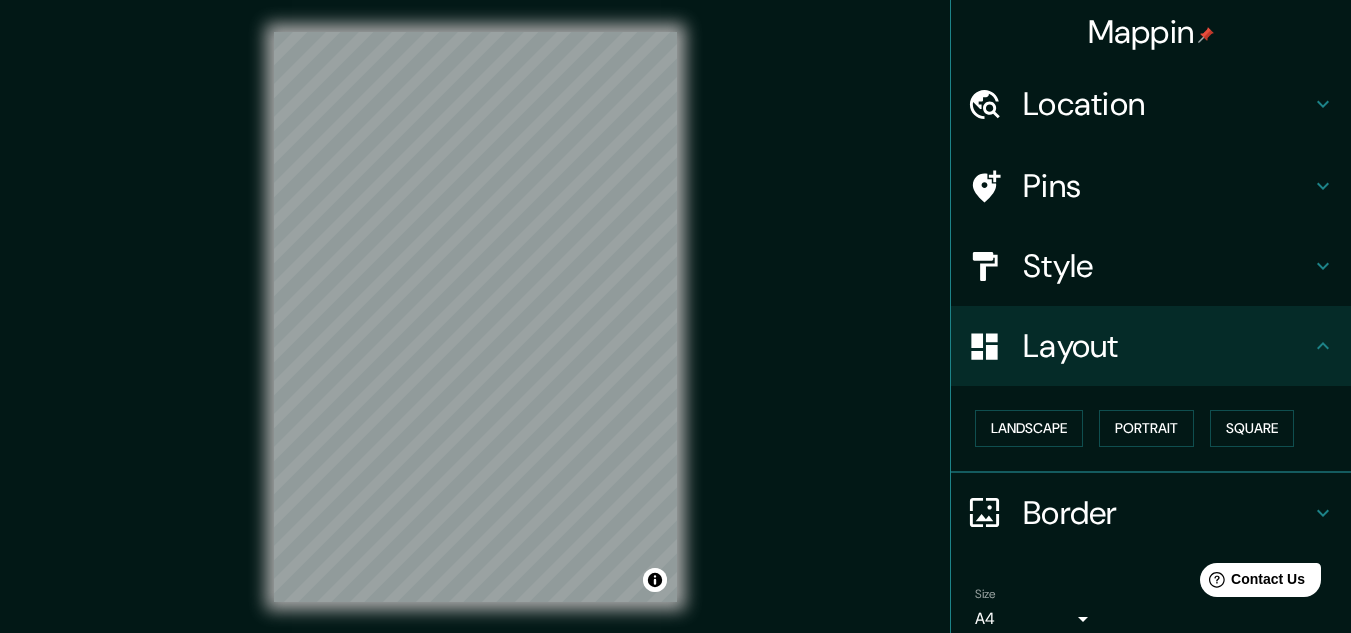click on "Style" at bounding box center [1167, 104] 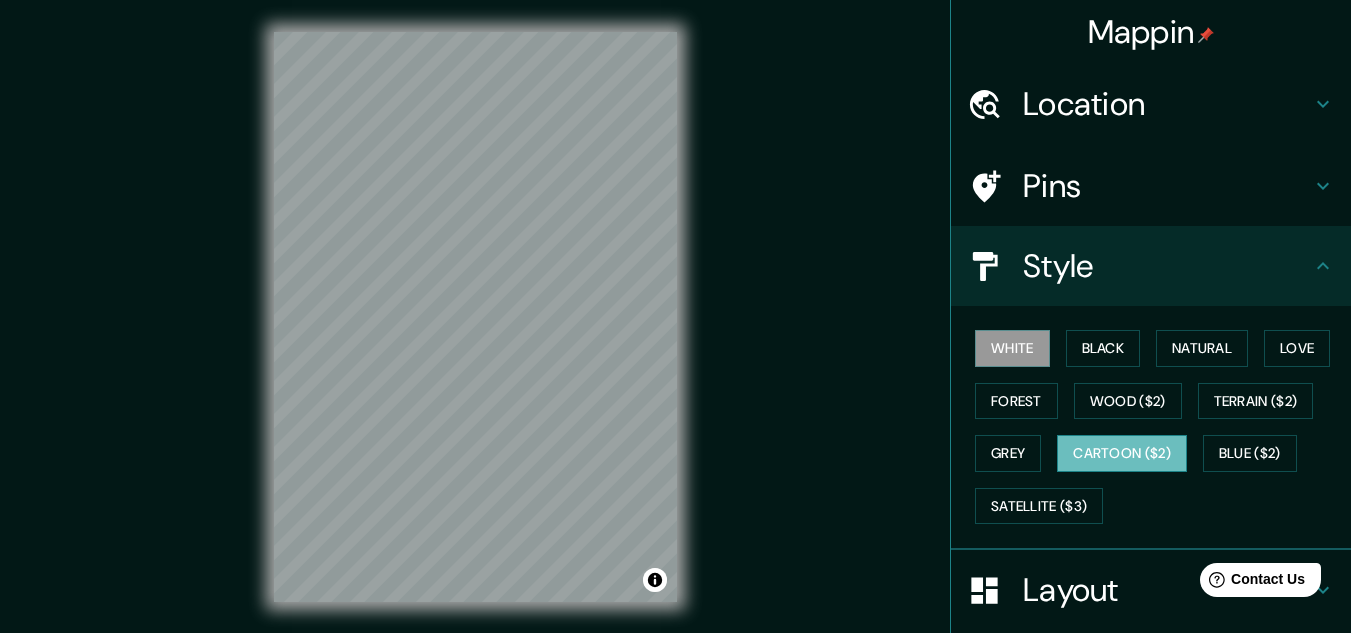 click on "Cartoon ($2)" at bounding box center (1122, 453) 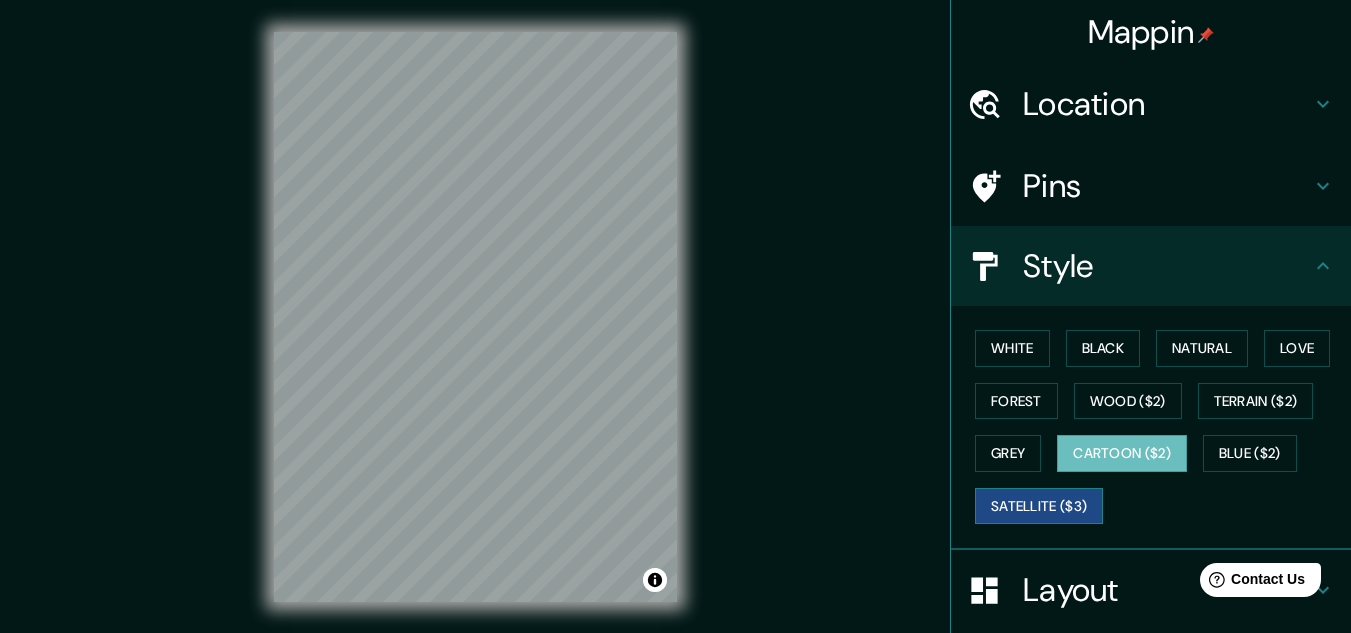 click on "Satellite ($3)" at bounding box center [1039, 506] 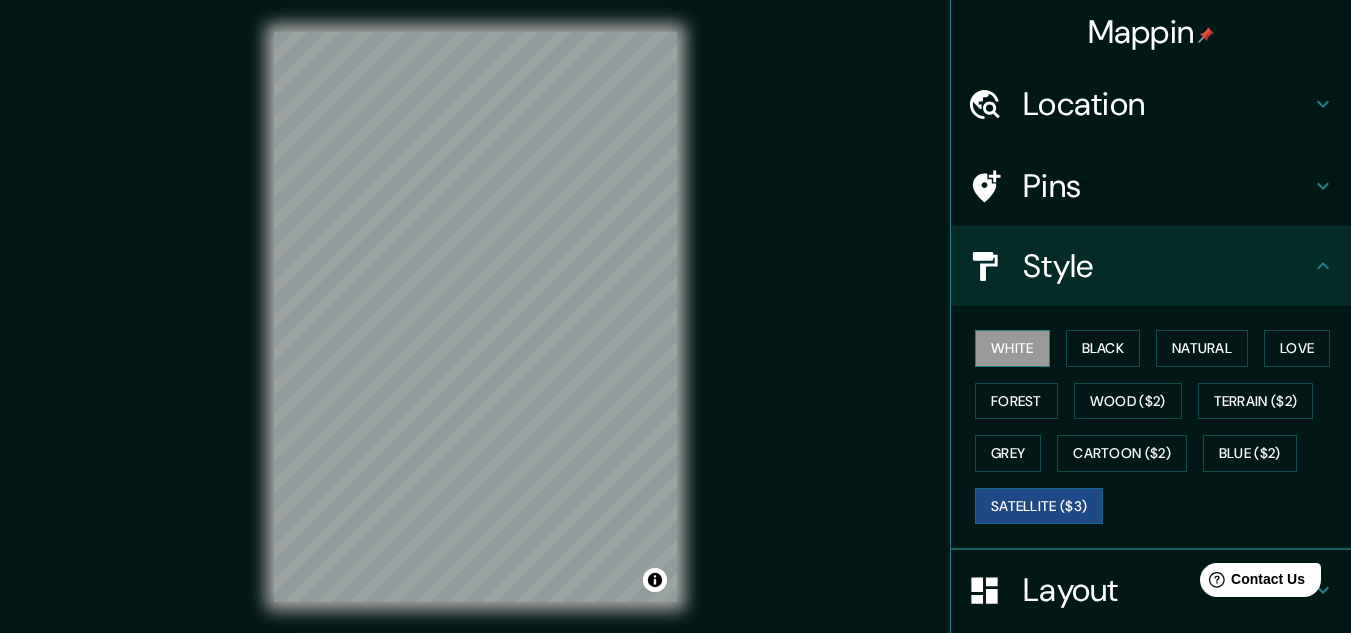 click on "White" at bounding box center (1012, 348) 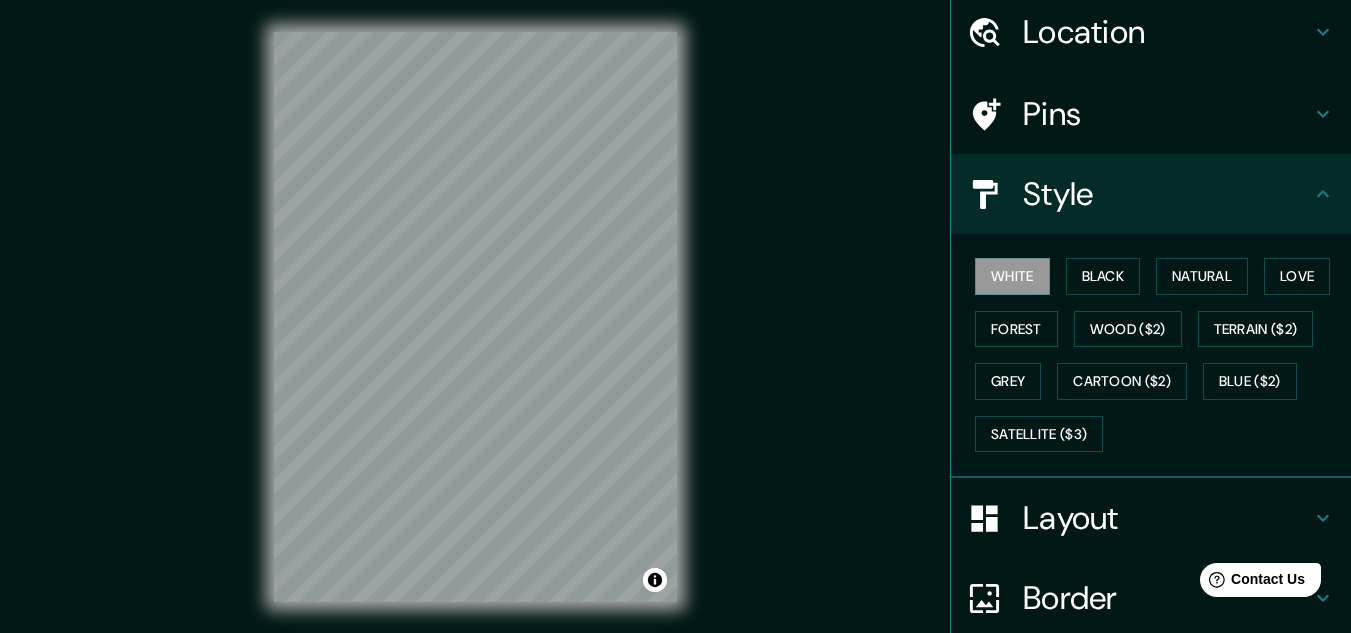 scroll, scrollTop: 244, scrollLeft: 0, axis: vertical 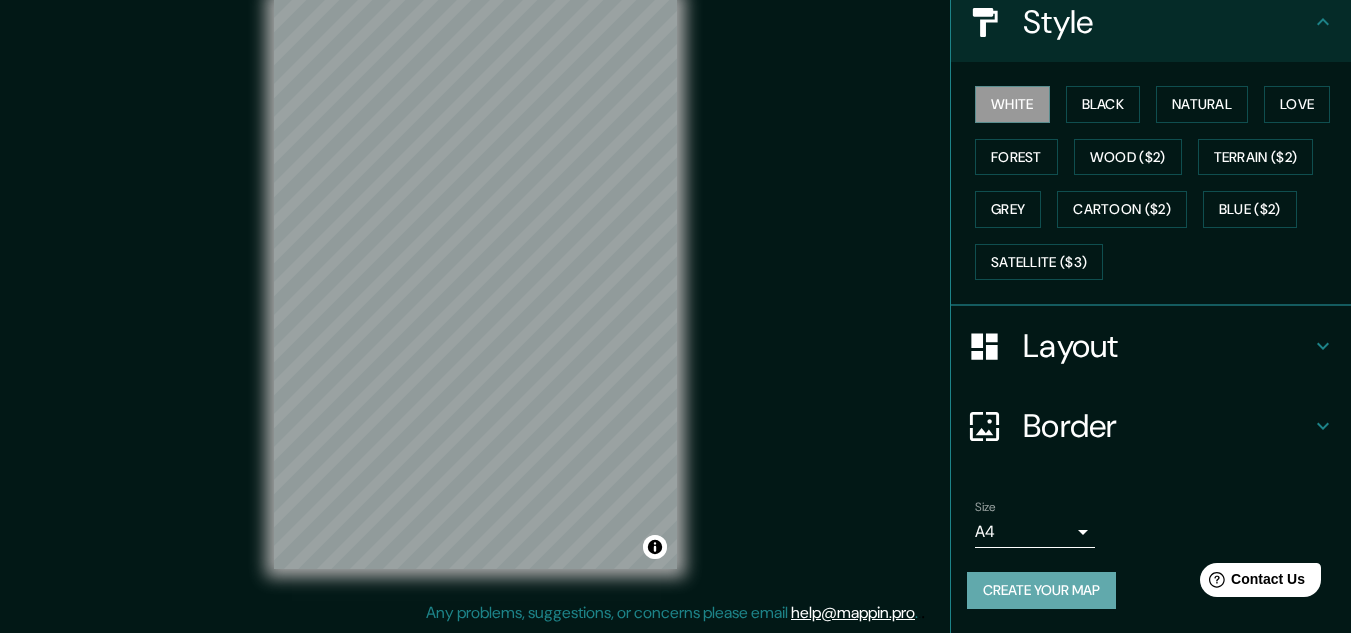 click on "Create your map" at bounding box center (1041, 590) 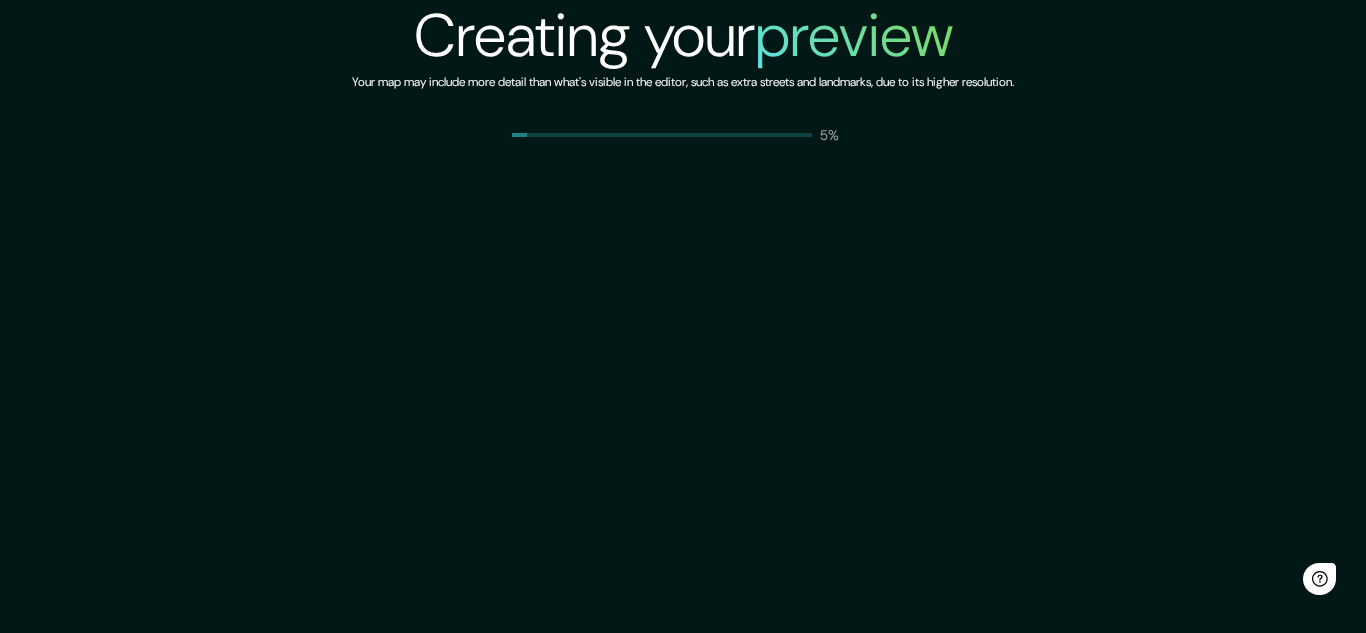 scroll, scrollTop: 0, scrollLeft: 0, axis: both 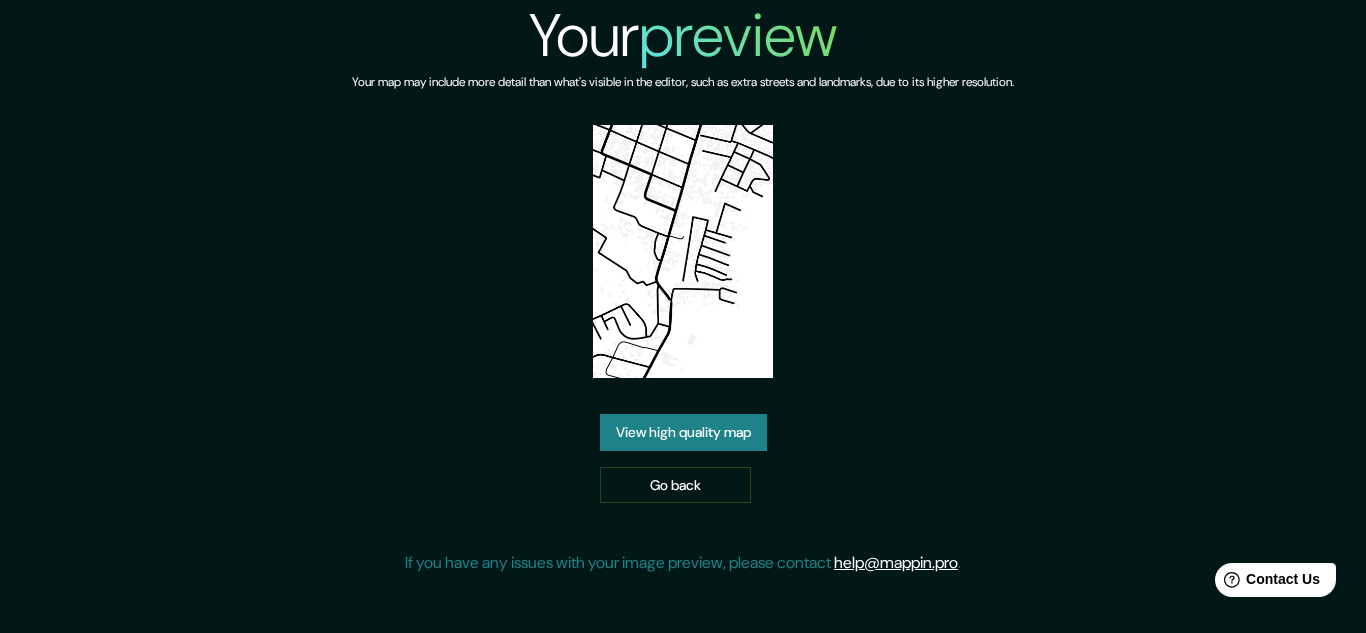 click on "View high quality map" at bounding box center [683, 432] 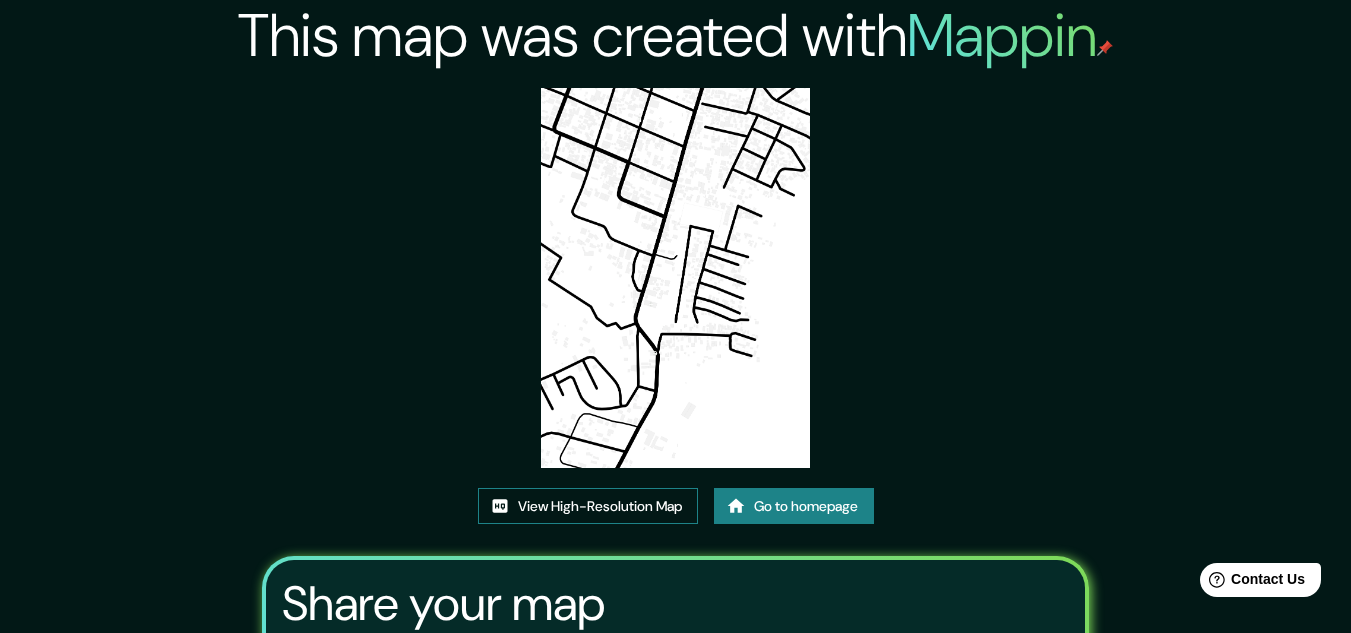 click on "View High-Resolution Map" at bounding box center (588, 506) 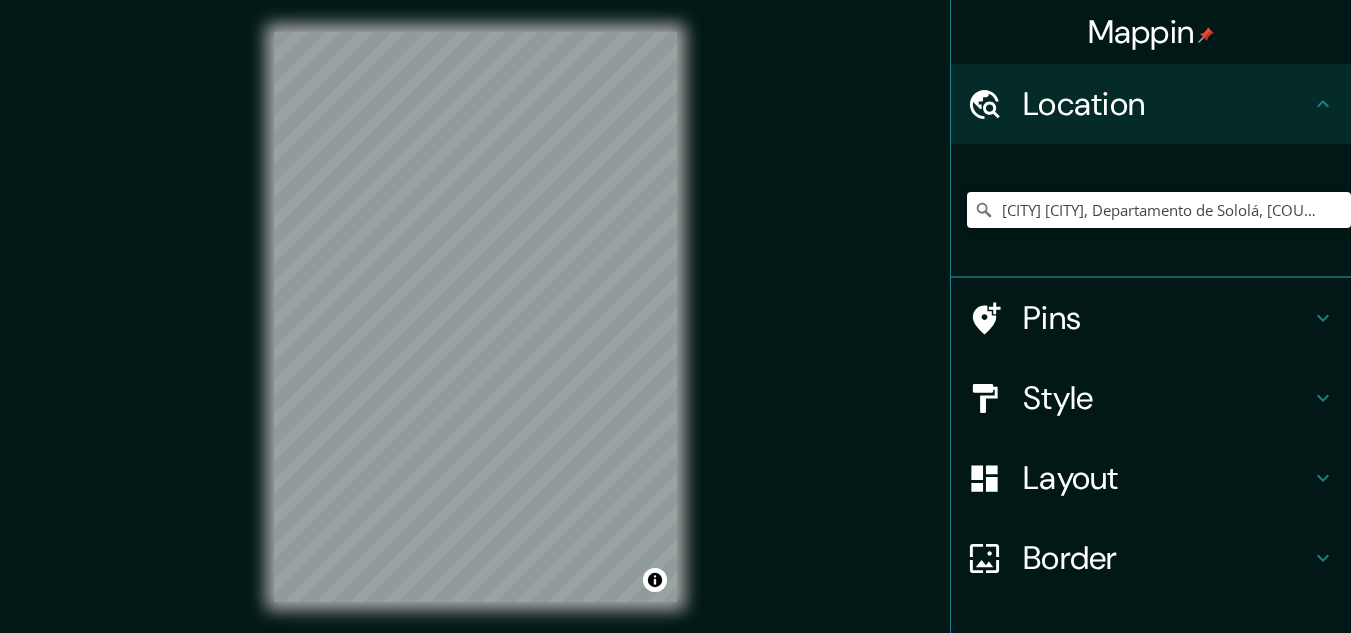 scroll, scrollTop: 33, scrollLeft: 0, axis: vertical 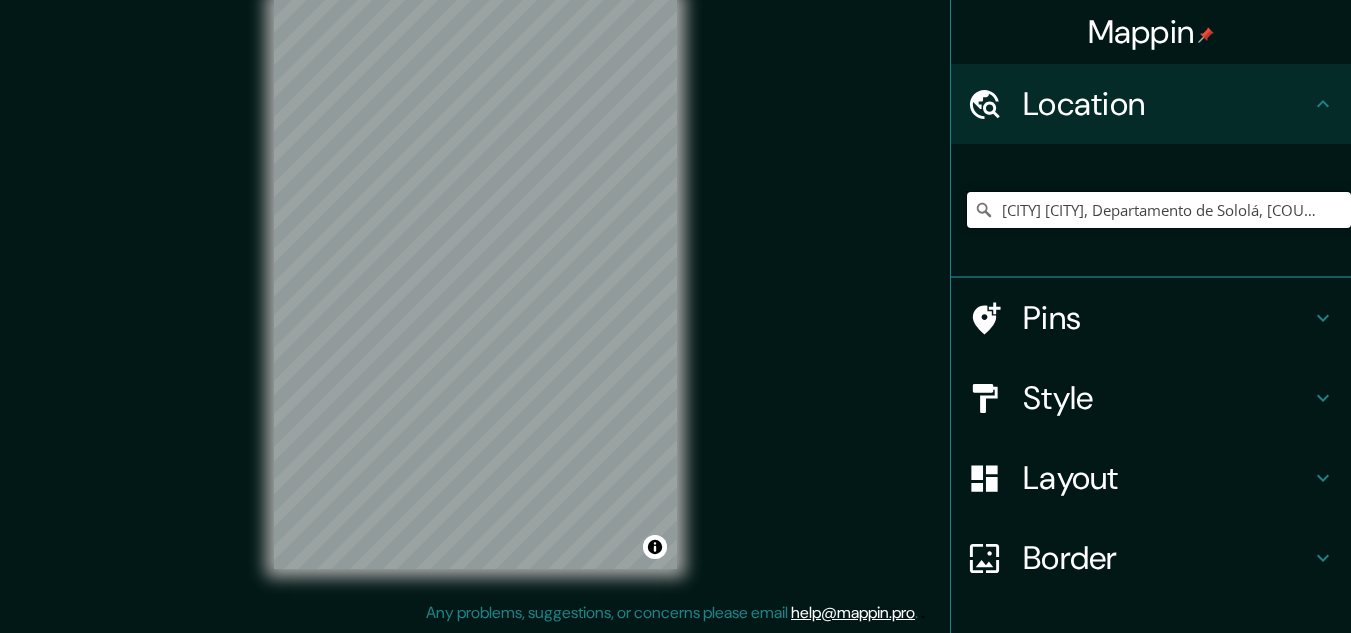 click on "[CITY] [CITY], Departamento de Sololá, [COUNTRY]" at bounding box center [1159, 210] 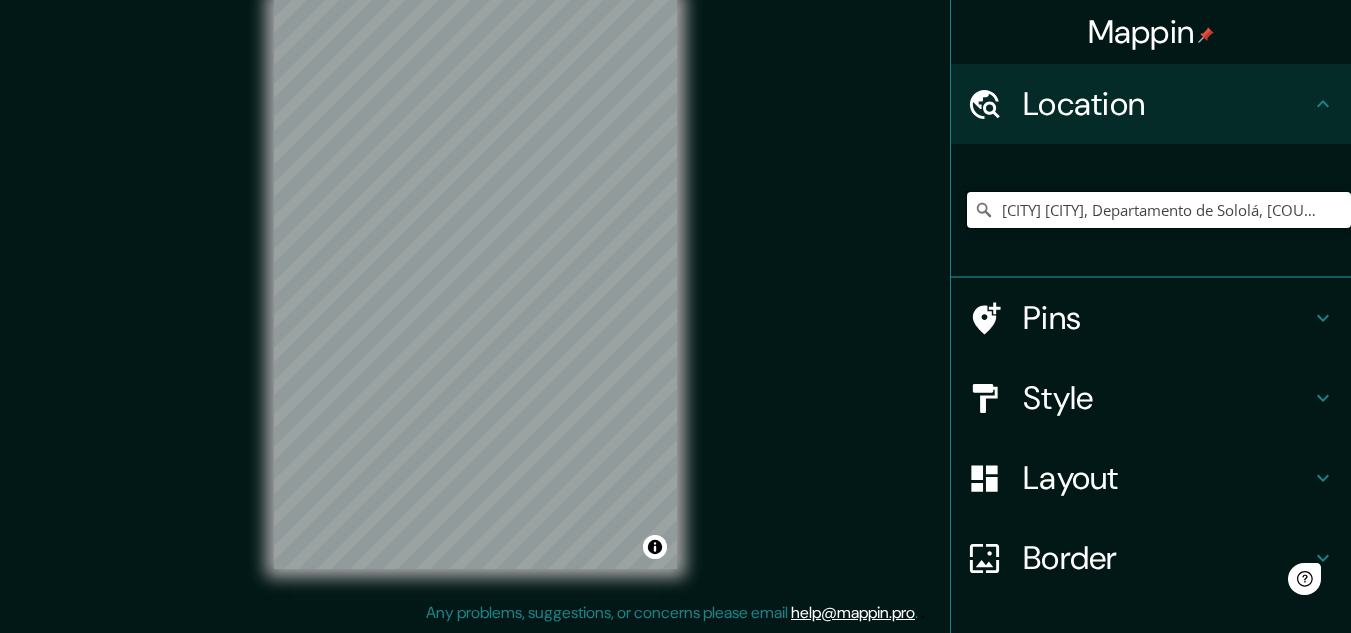 scroll, scrollTop: 0, scrollLeft: 0, axis: both 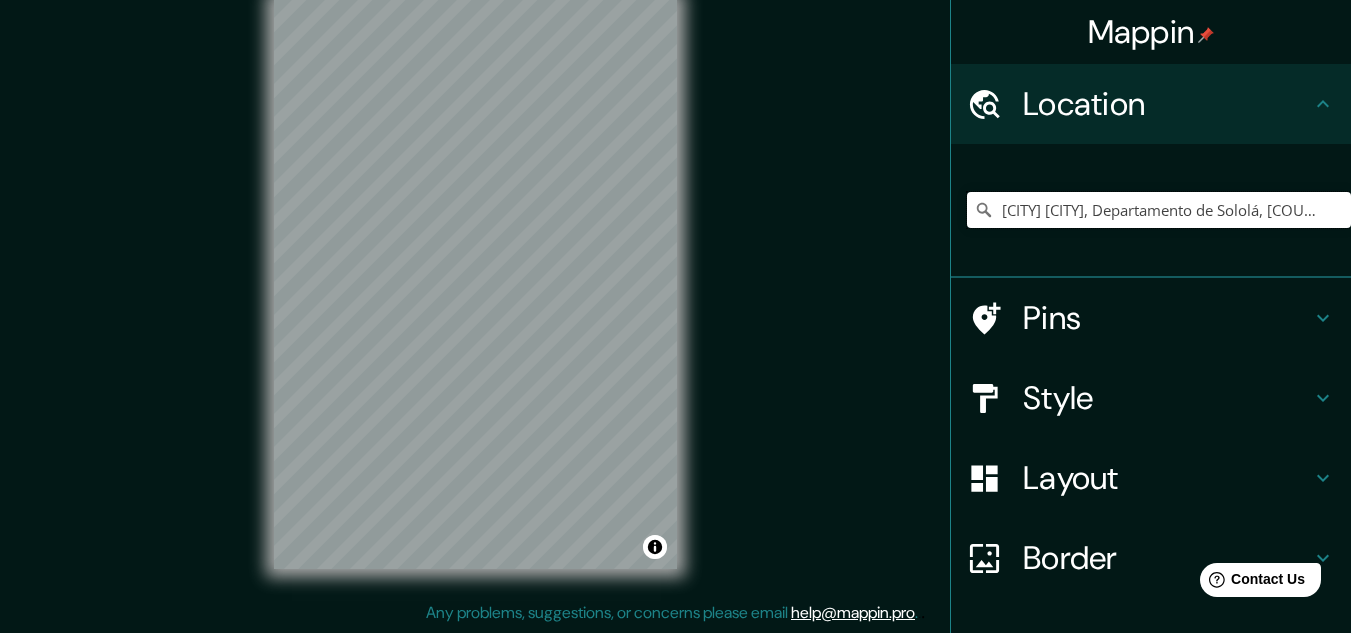 click on "[CITY] [CITY], Departamento de Sololá, [COUNTRY]" at bounding box center (1159, 210) 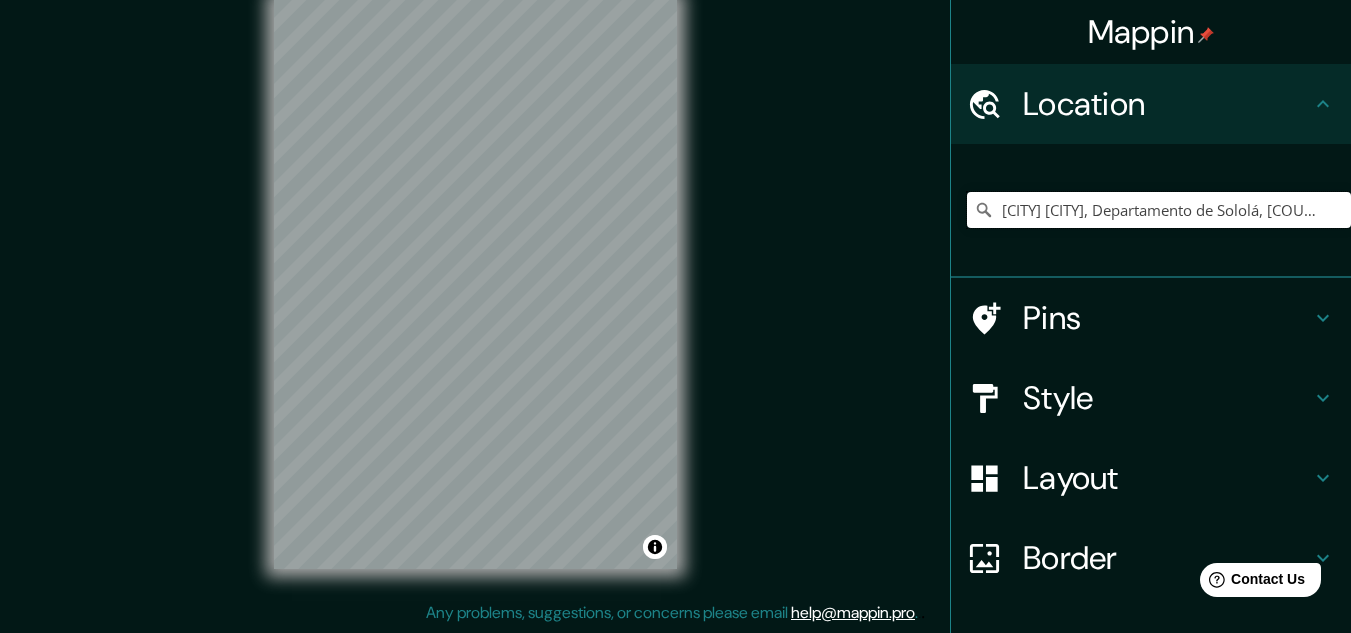 drag, startPoint x: 1054, startPoint y: 211, endPoint x: 1064, endPoint y: 213, distance: 10.198039 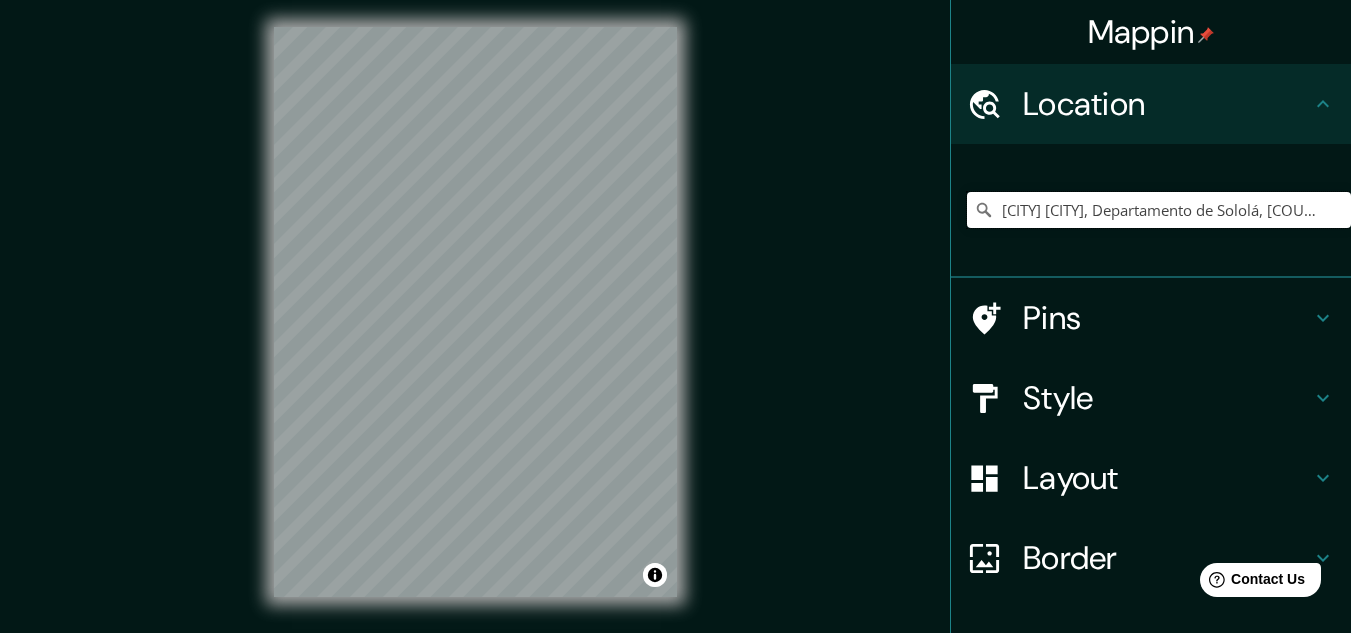 scroll, scrollTop: 0, scrollLeft: 0, axis: both 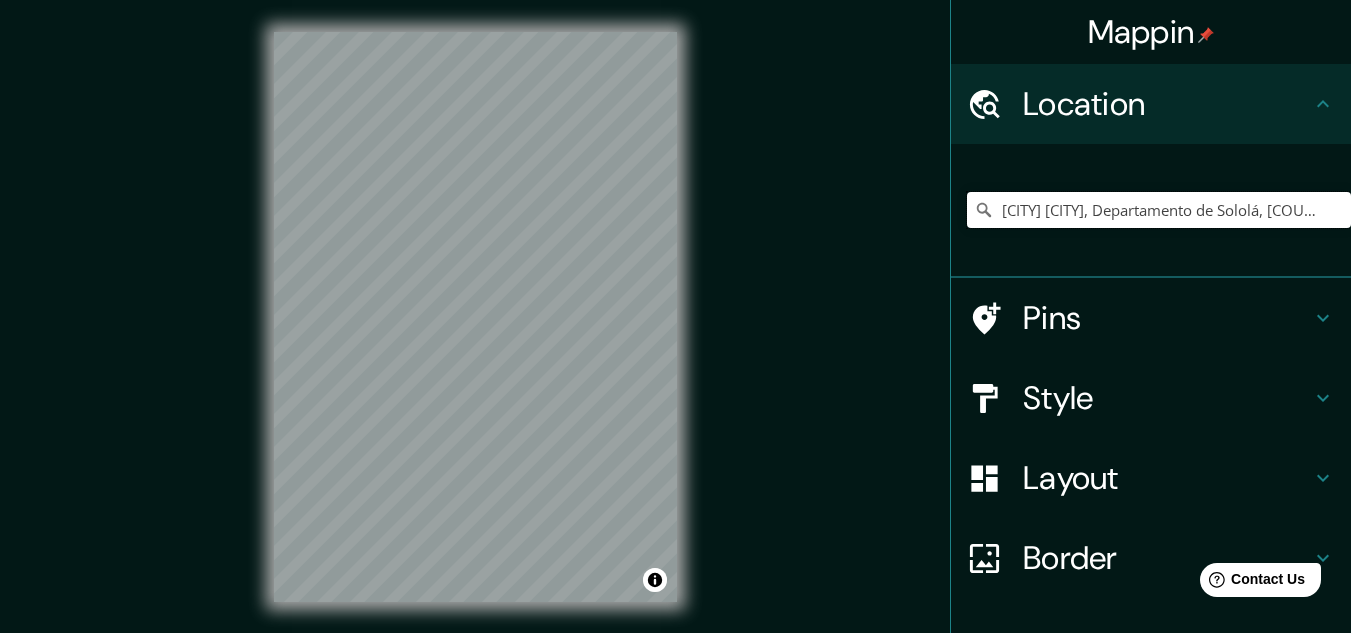 click on "[CITY] [CITY], Departamento de Sololá, [COUNTRY]" at bounding box center [1159, 210] 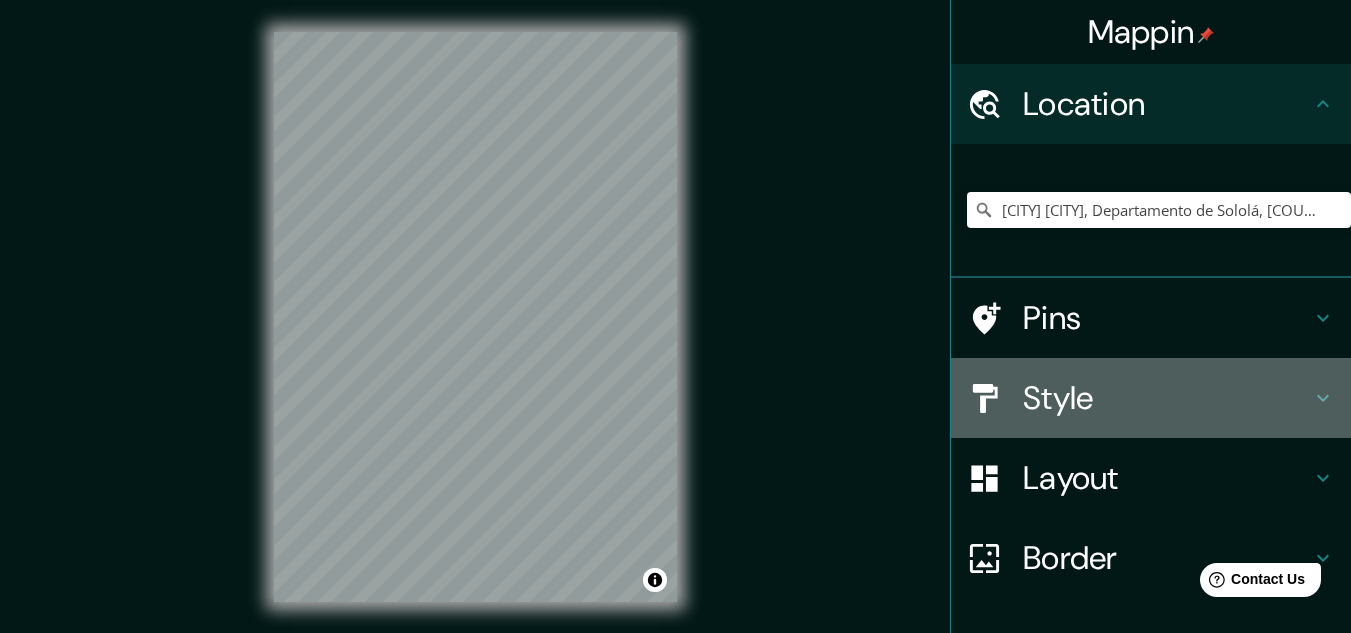 click on "Style" at bounding box center (1167, 104) 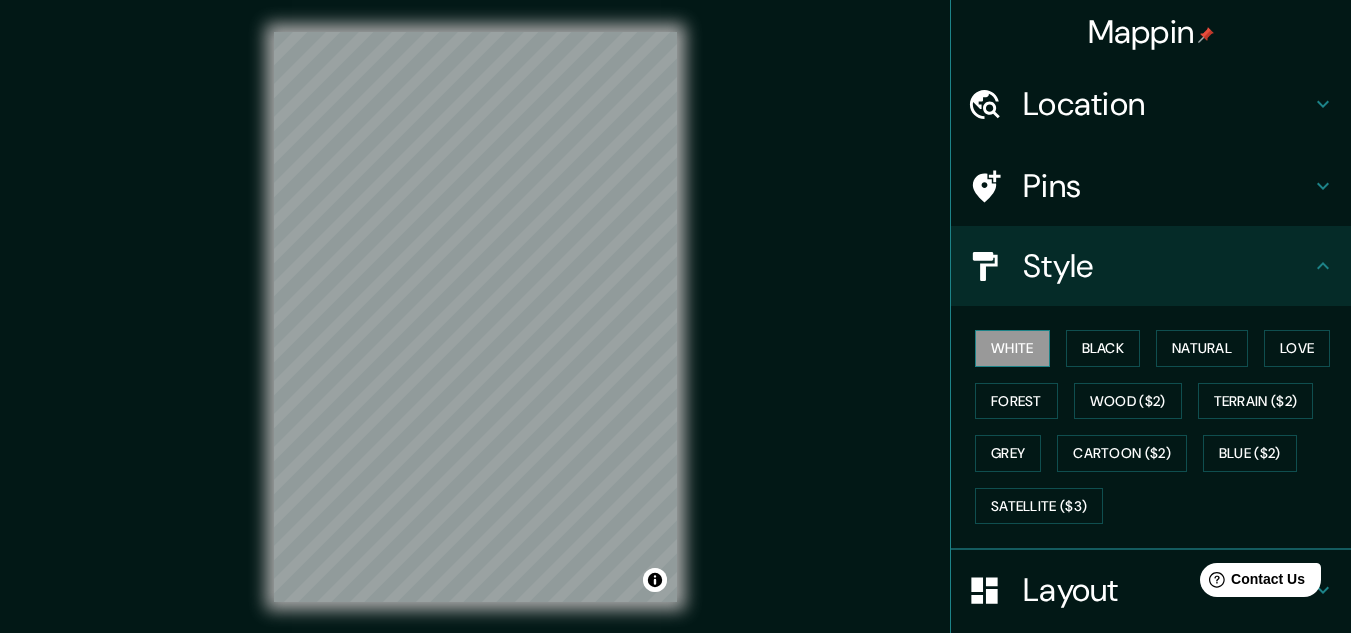 click on "White" at bounding box center [1012, 348] 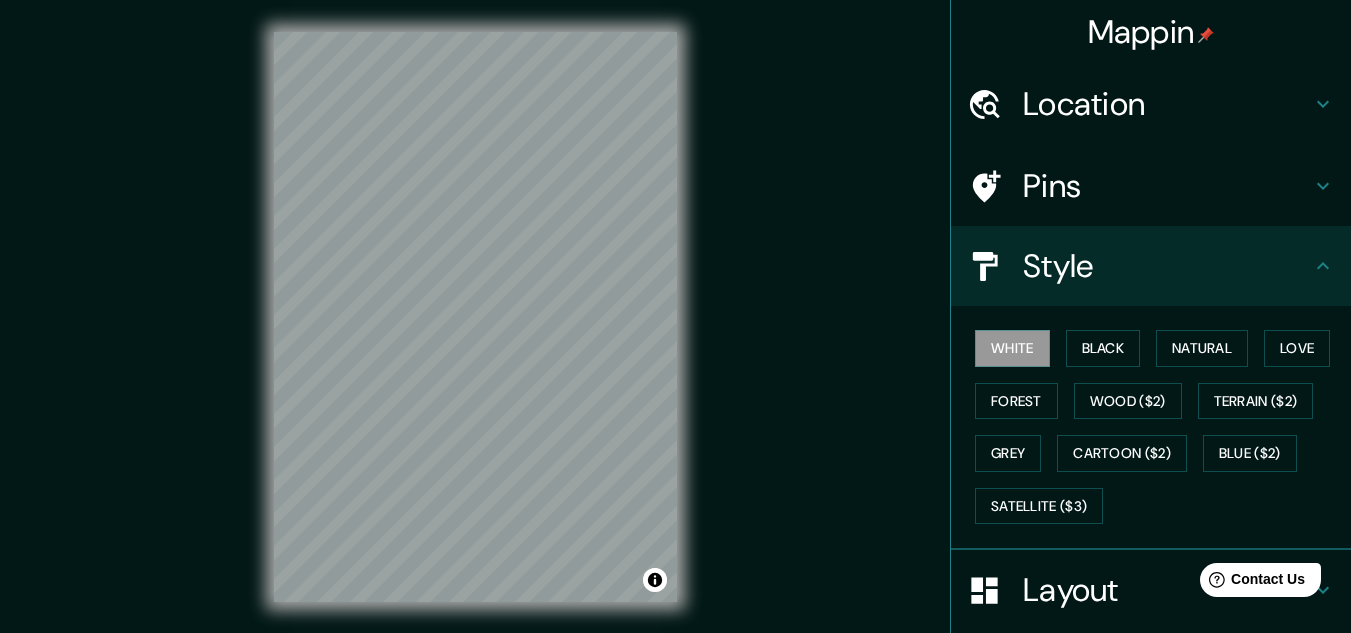 type 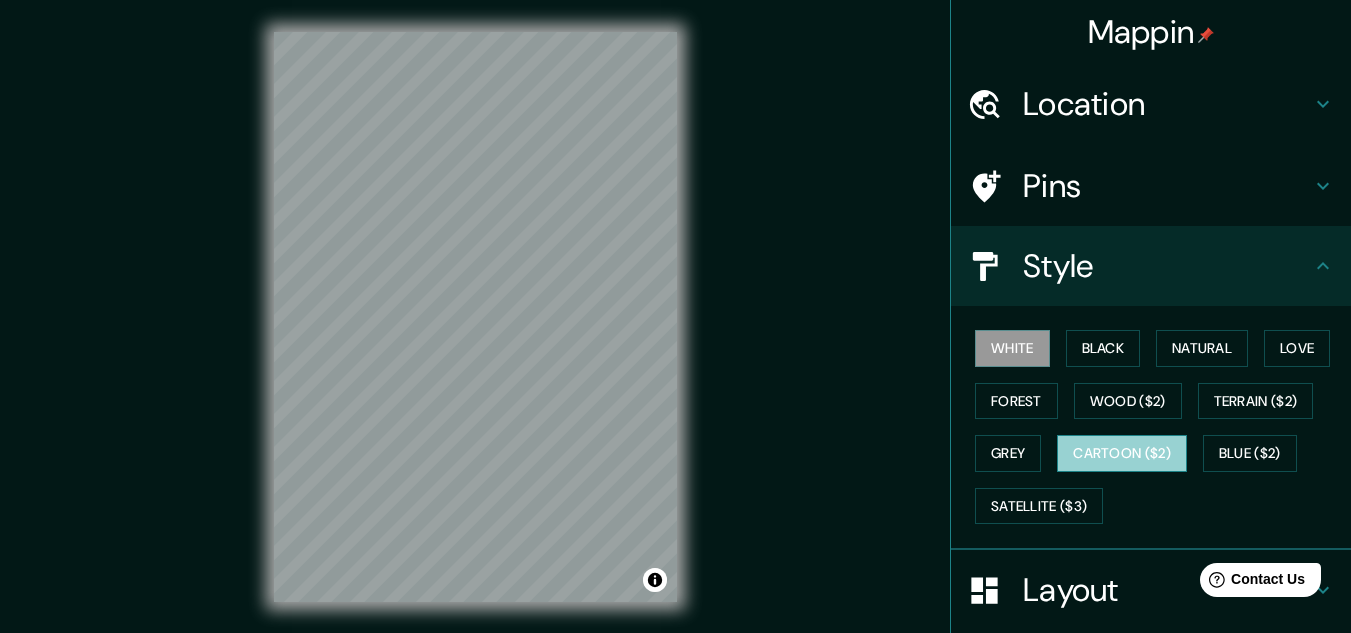 click on "Cartoon ($2)" at bounding box center [1122, 453] 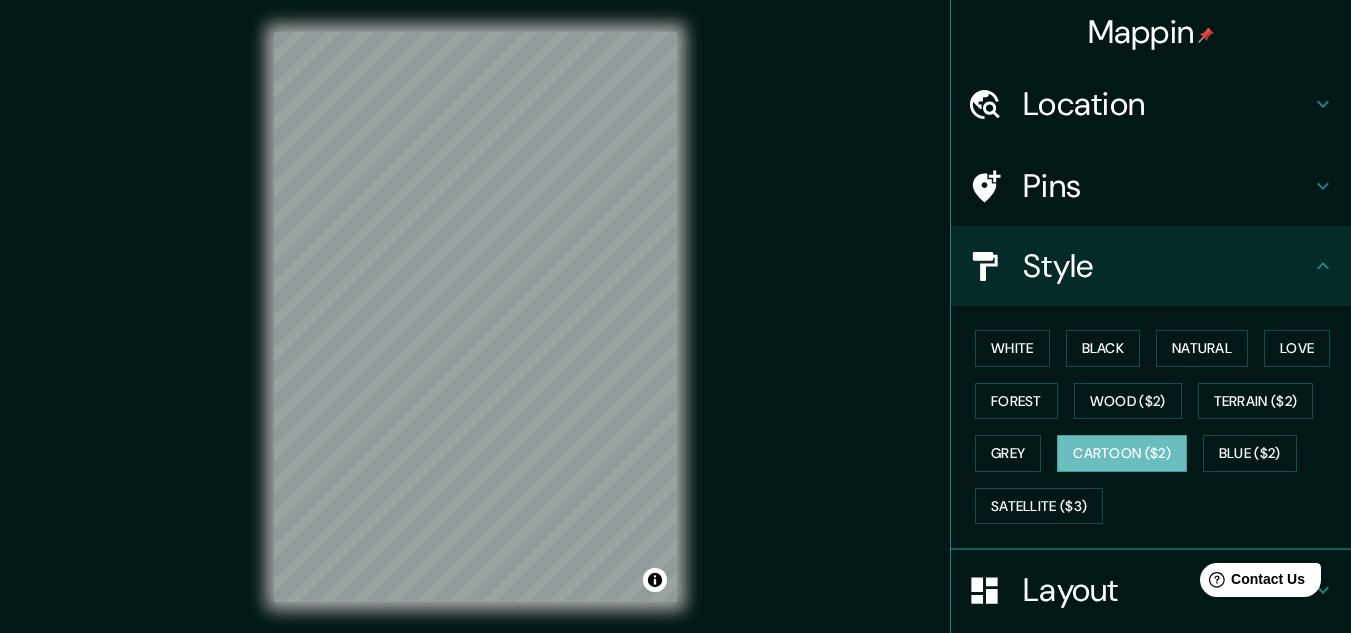 type 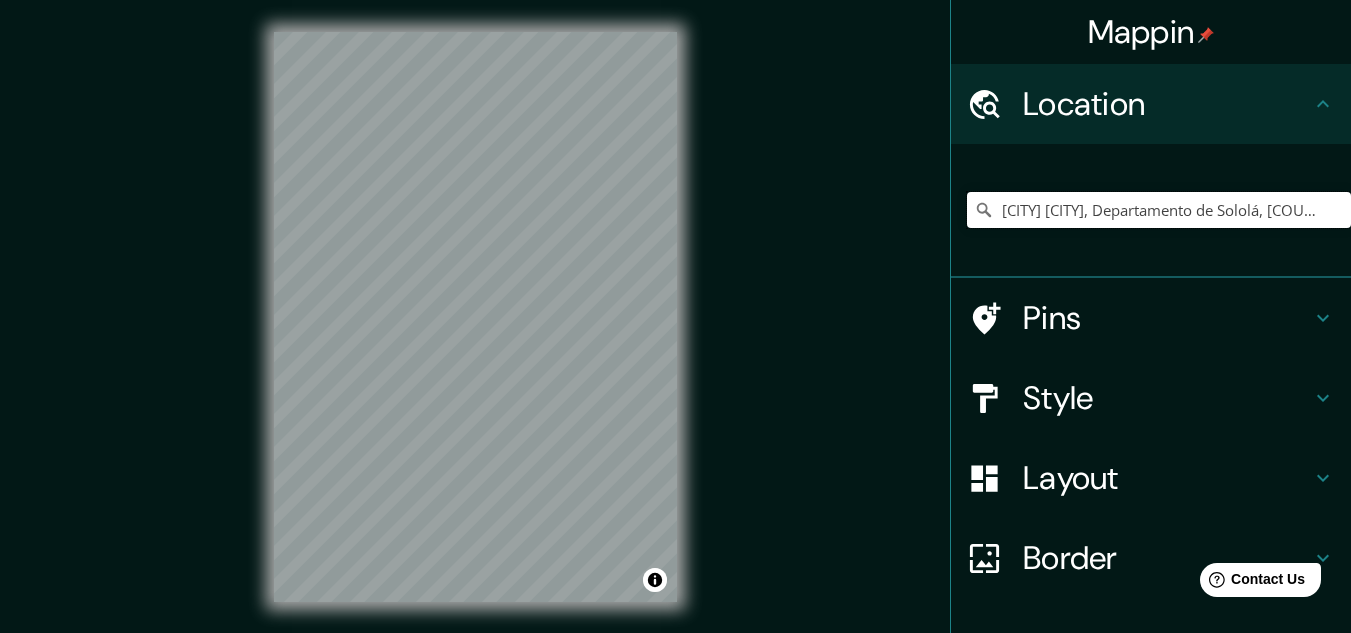 click on "San Lucas Tolimán, Departamento de Sololá, Guatemala" at bounding box center [1159, 210] 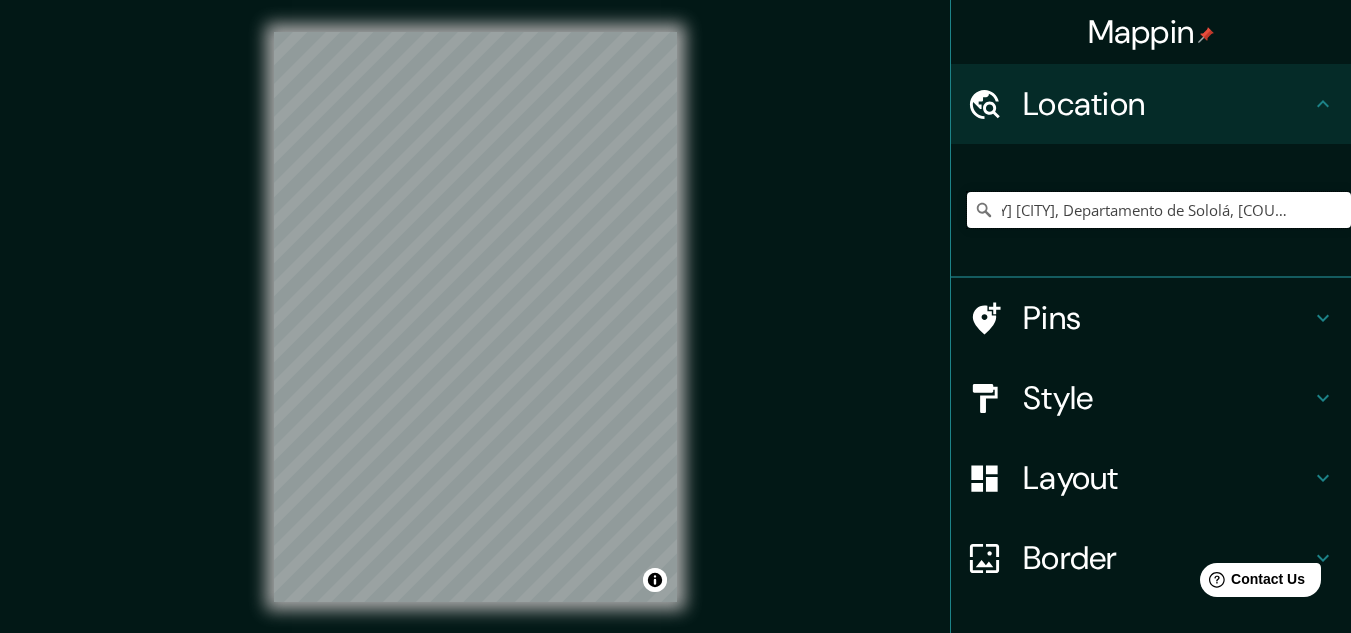 scroll, scrollTop: 0, scrollLeft: 0, axis: both 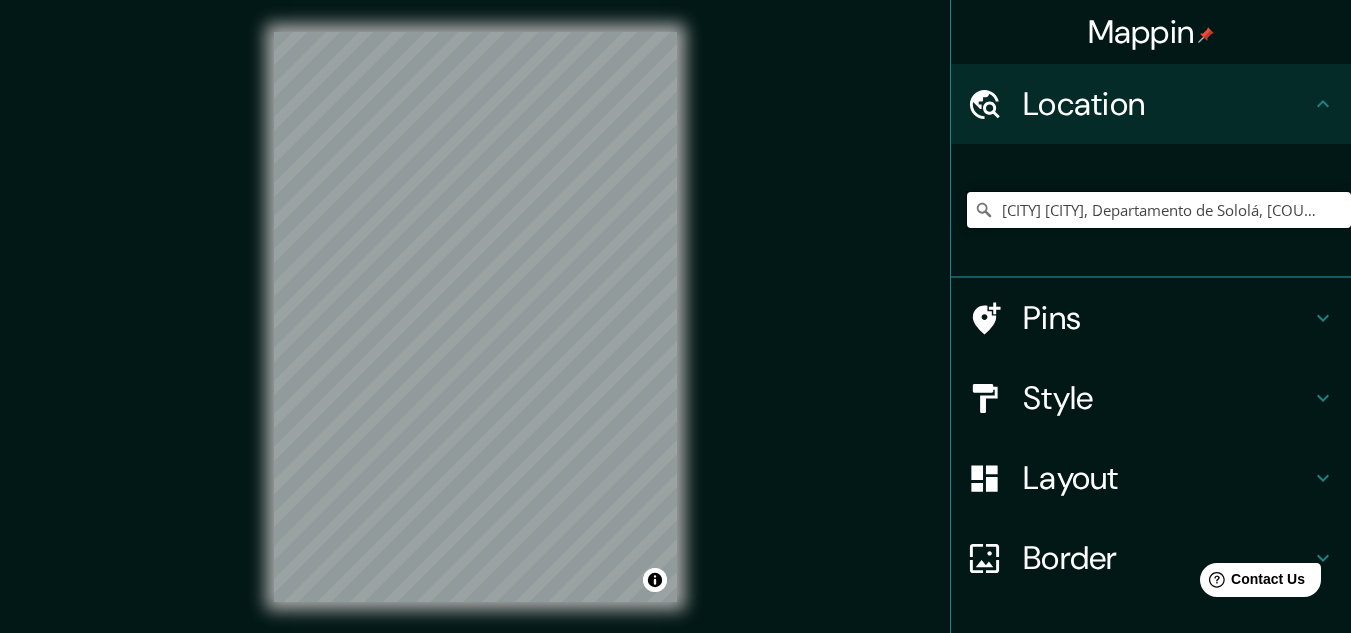 drag, startPoint x: 1314, startPoint y: 200, endPoint x: 915, endPoint y: 212, distance: 399.18042 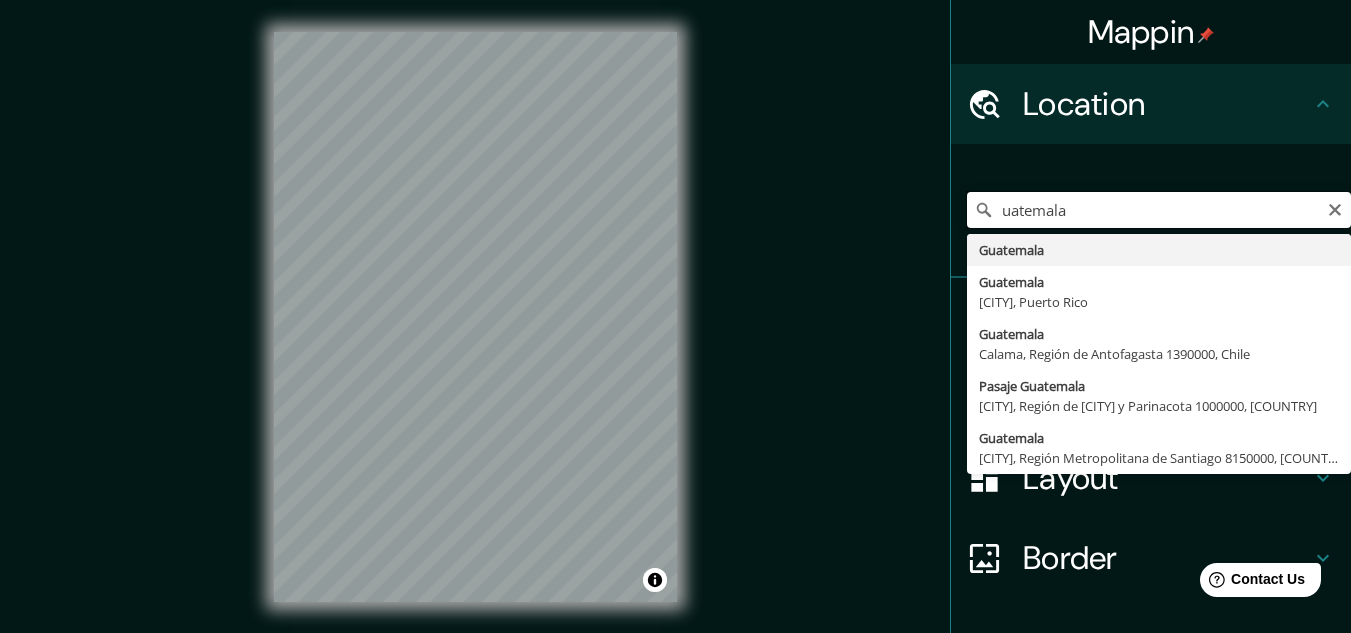 drag, startPoint x: 1098, startPoint y: 204, endPoint x: 866, endPoint y: 204, distance: 232 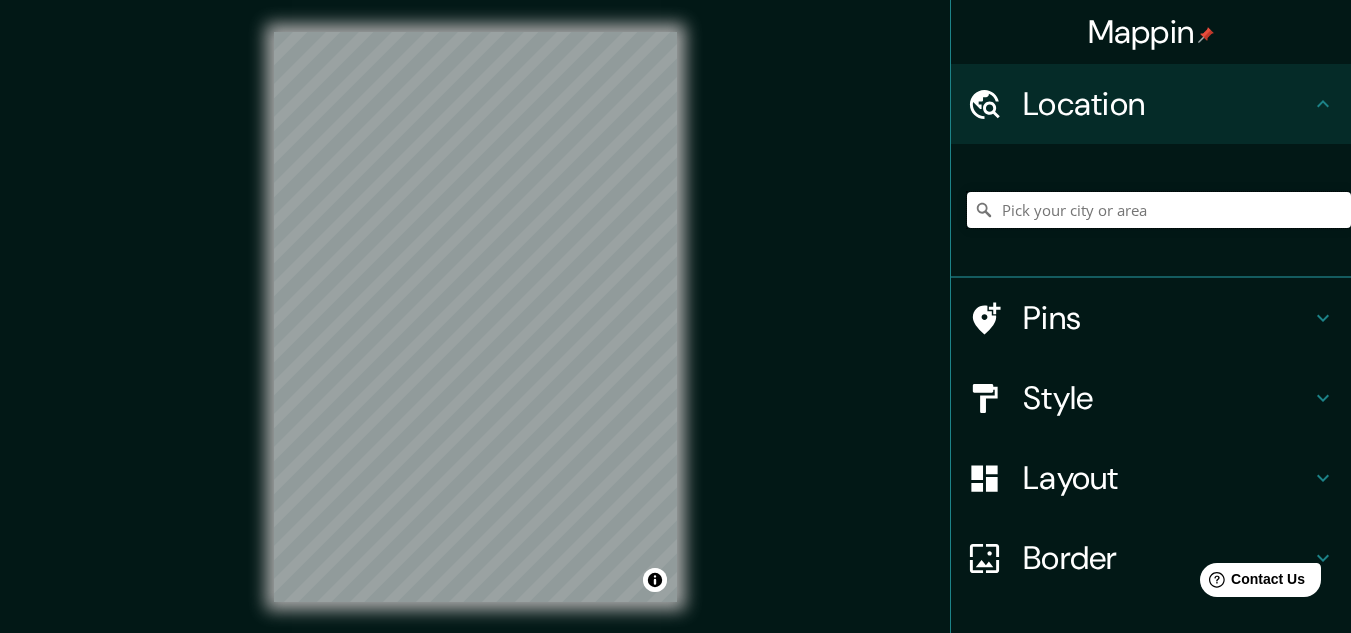 paste on "San Lucas Tolimán" 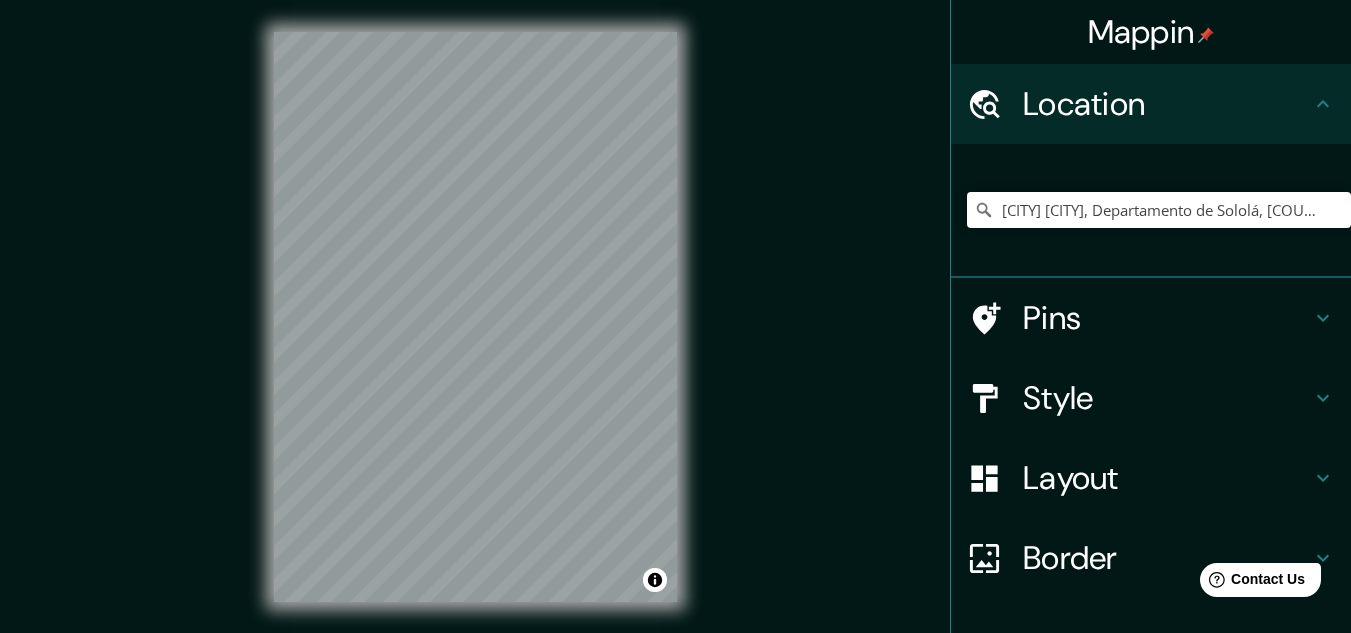 scroll, scrollTop: 33, scrollLeft: 0, axis: vertical 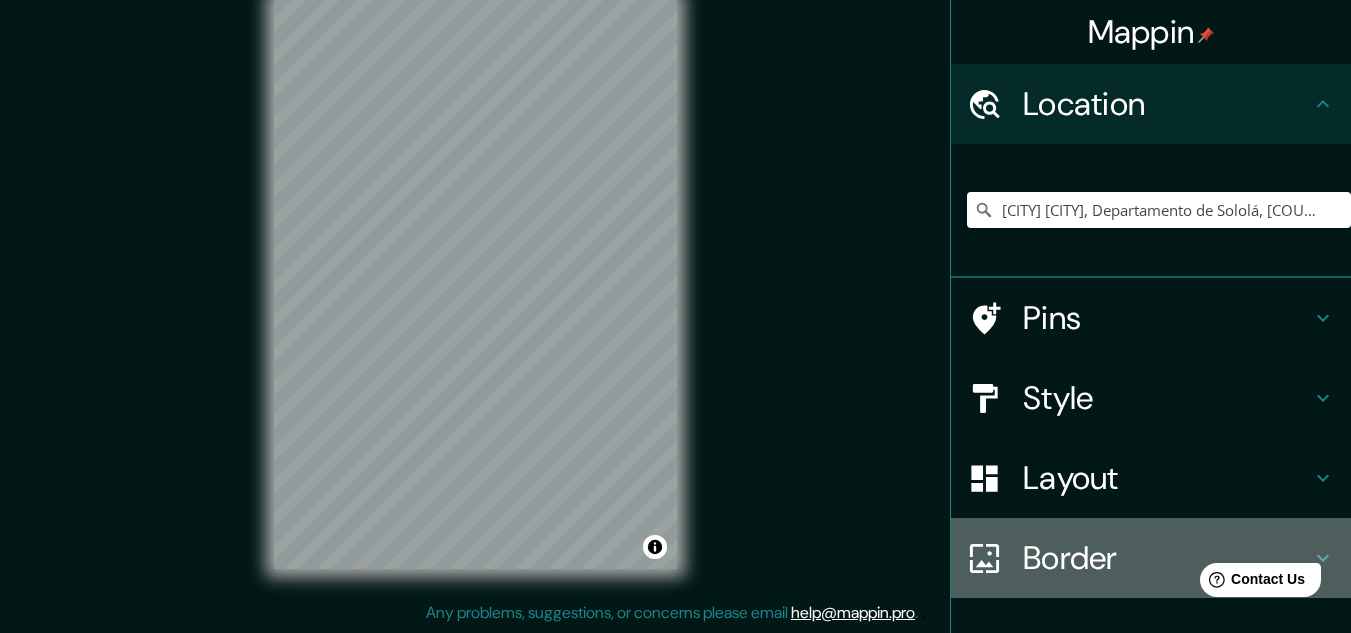 click on "Border" at bounding box center (1167, 104) 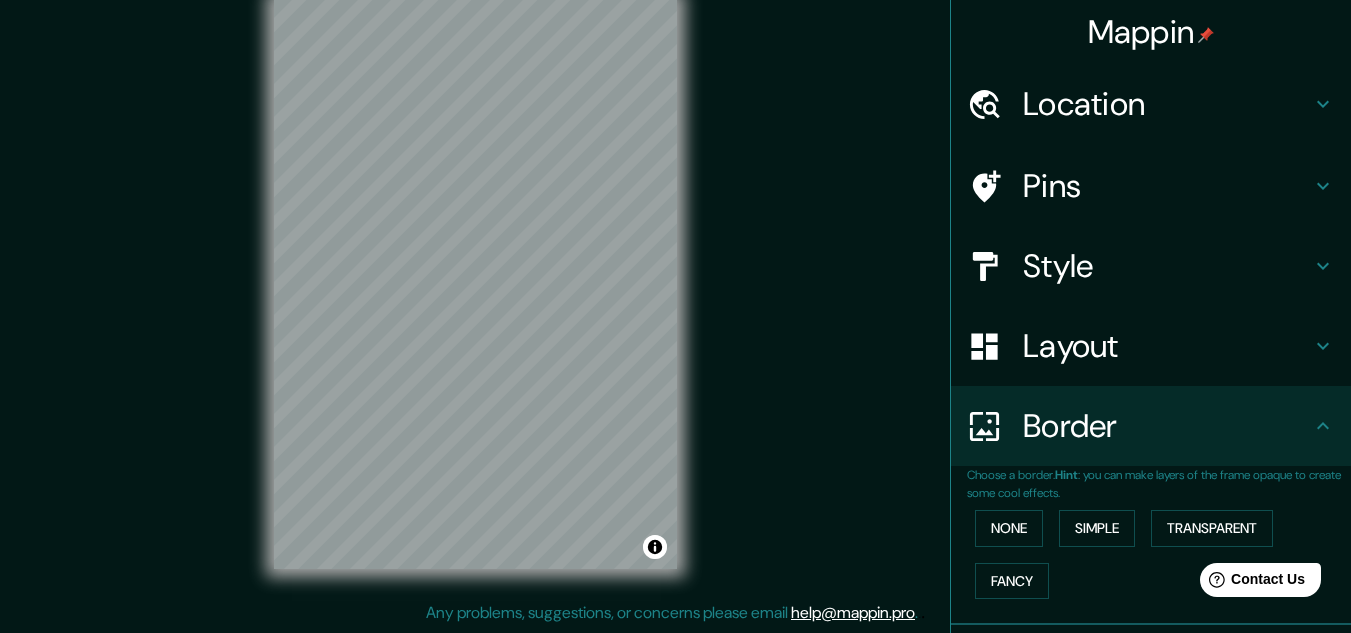 click on "Layout" at bounding box center (1167, 104) 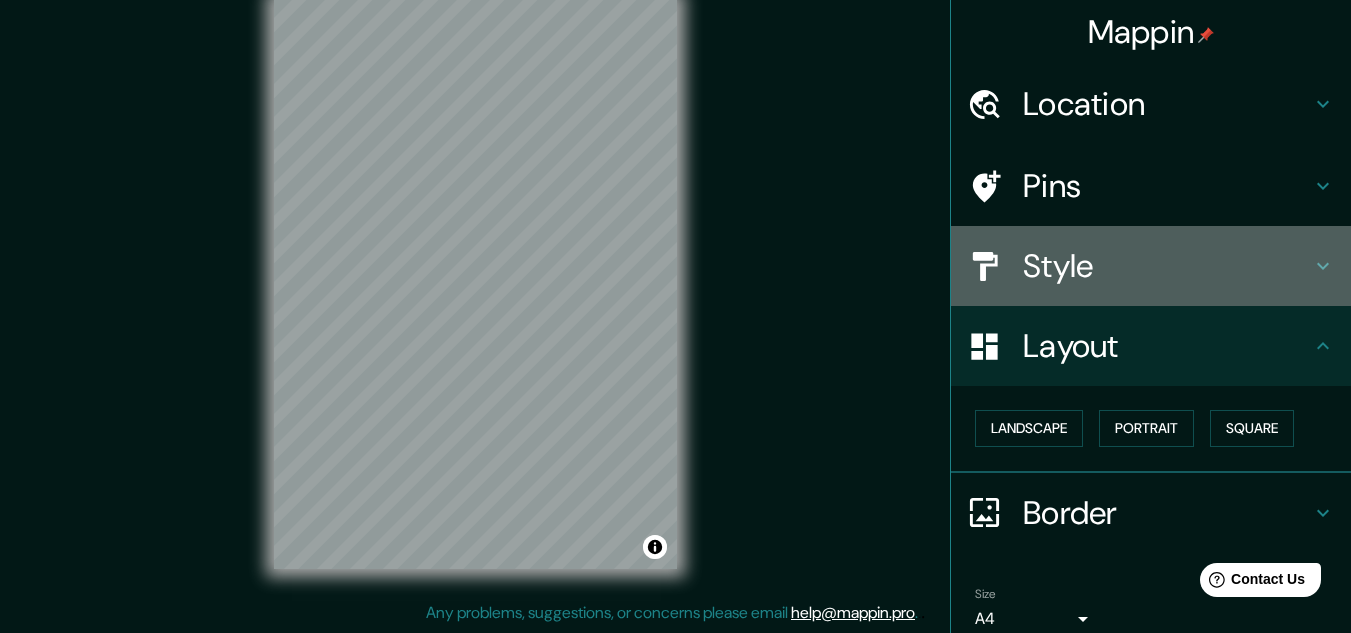 click on "Style" at bounding box center [1167, 104] 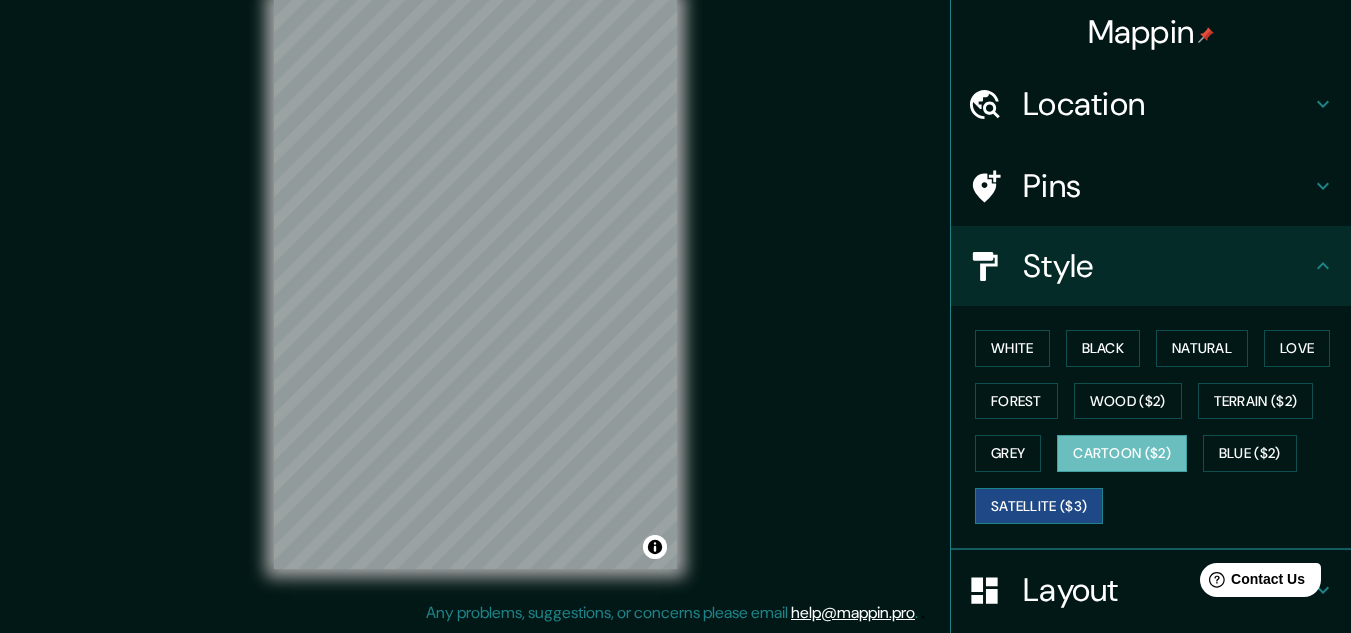 click on "Satellite ($3)" at bounding box center [1039, 506] 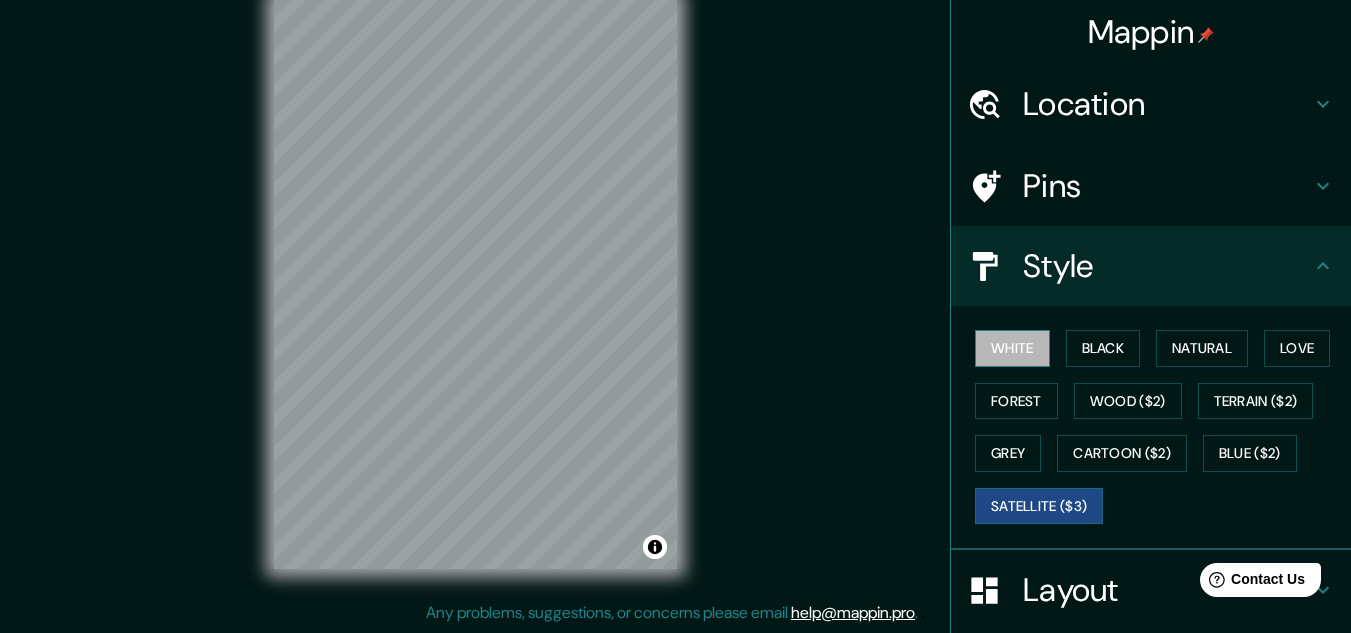 click on "White" at bounding box center [1012, 348] 